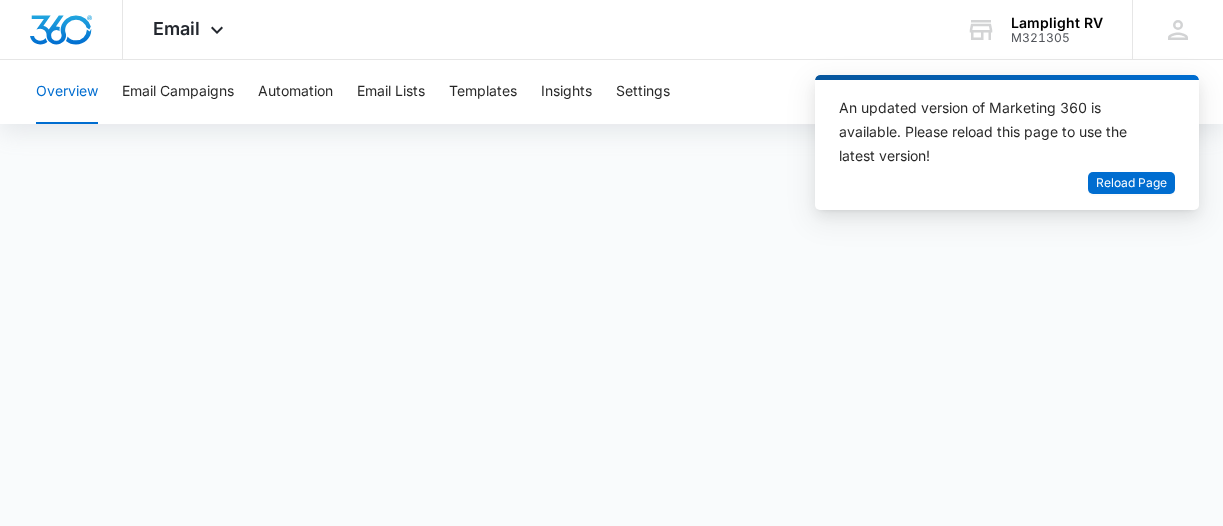 scroll, scrollTop: 0, scrollLeft: 0, axis: both 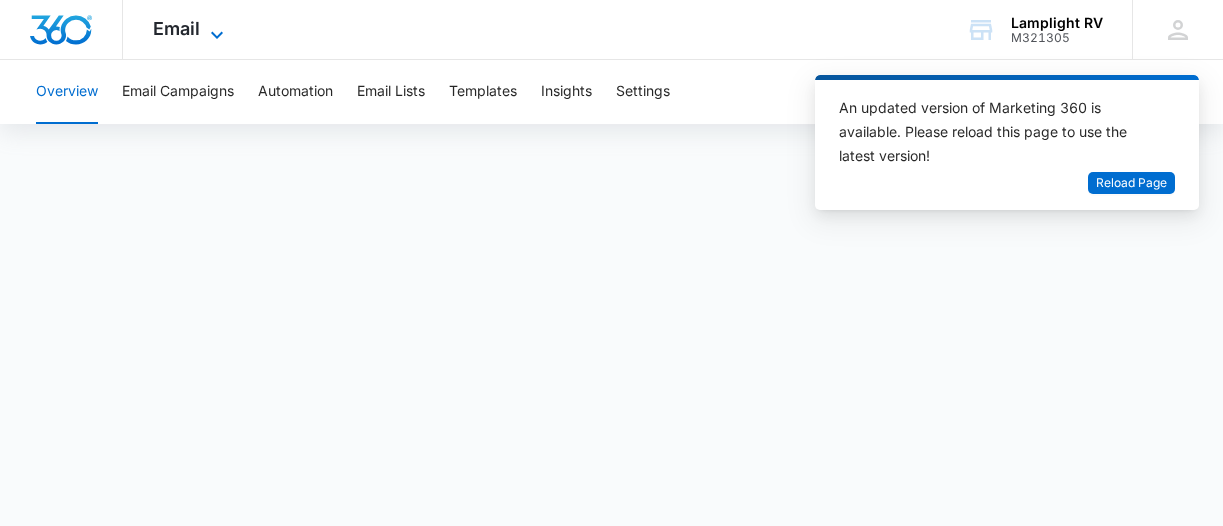 click 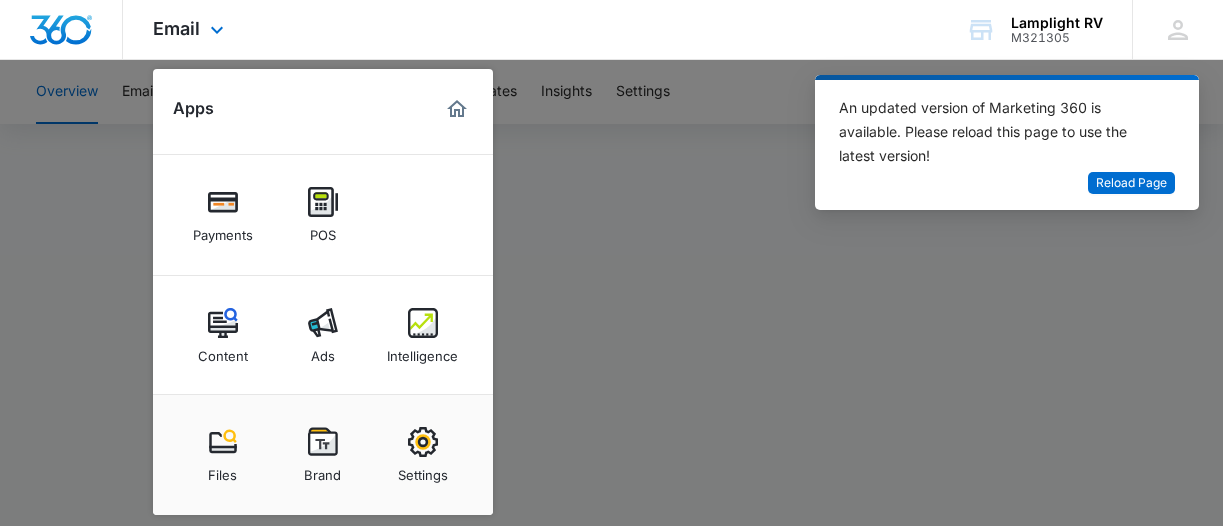 scroll, scrollTop: 172, scrollLeft: 0, axis: vertical 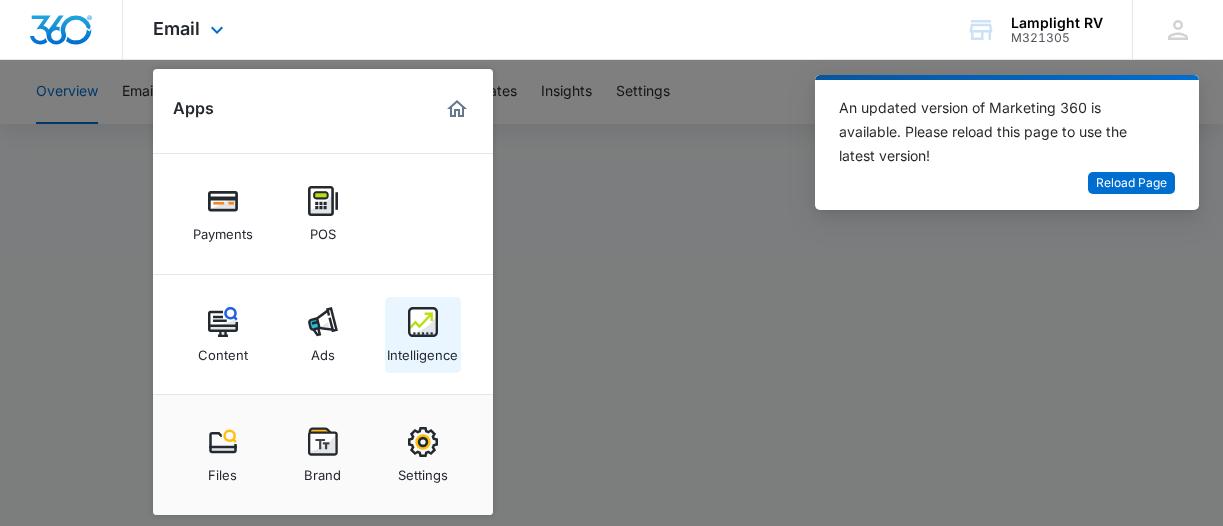 click at bounding box center (423, 322) 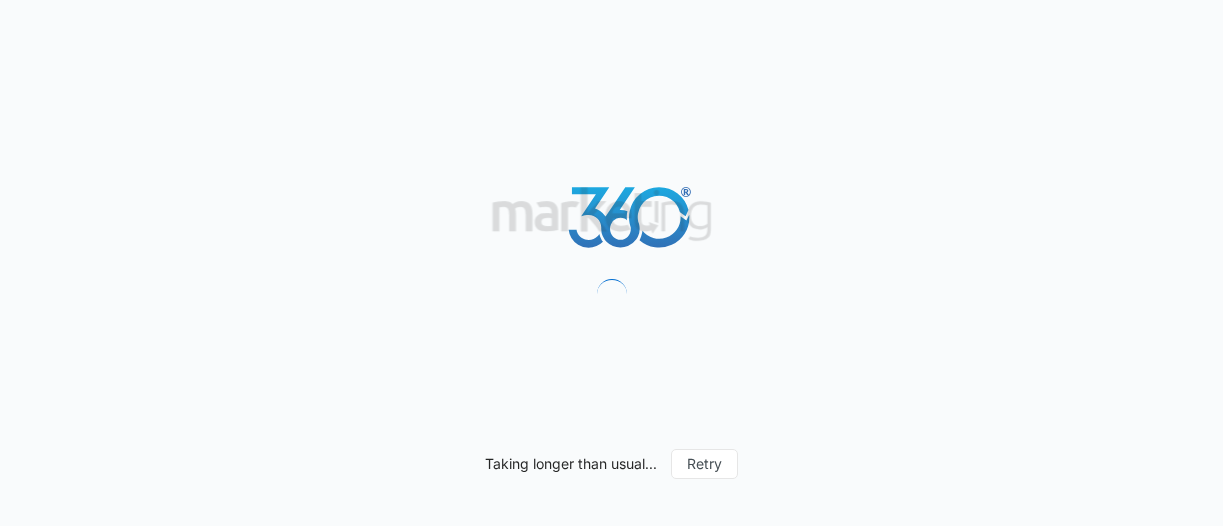 scroll, scrollTop: 0, scrollLeft: 0, axis: both 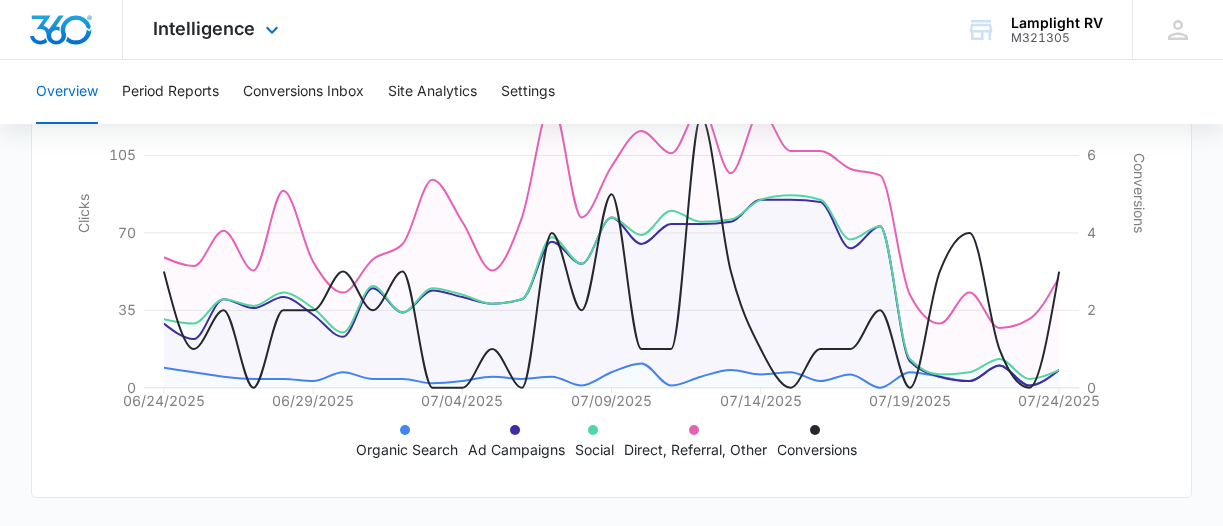 click on "Intelligence Apps Reputation Websites Forms CRM Email Social Payments POS Content Ads Intelligence Files Brand Settings" at bounding box center [218, 29] 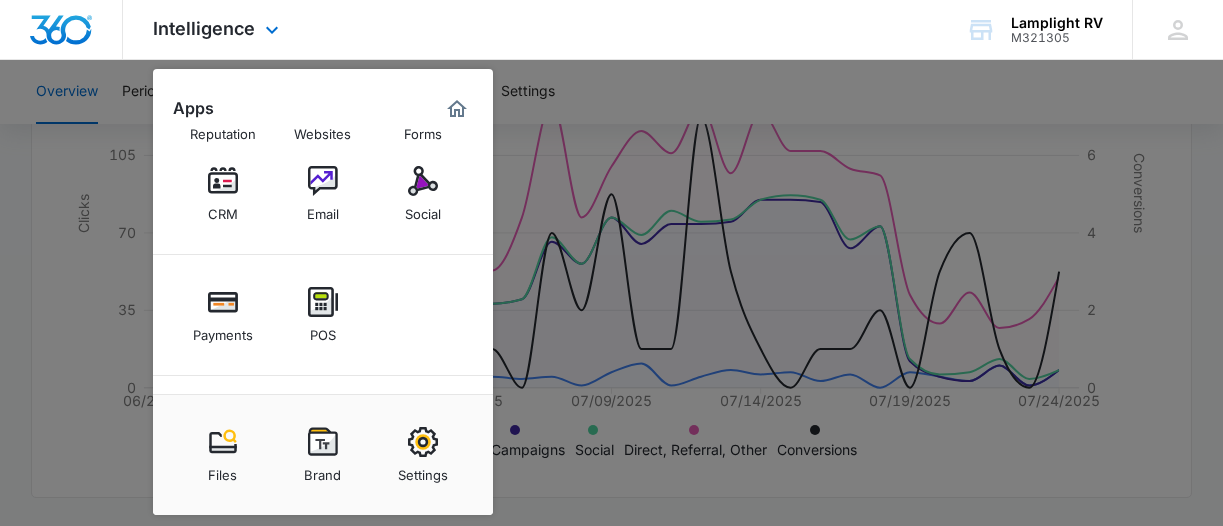 scroll, scrollTop: 174, scrollLeft: 0, axis: vertical 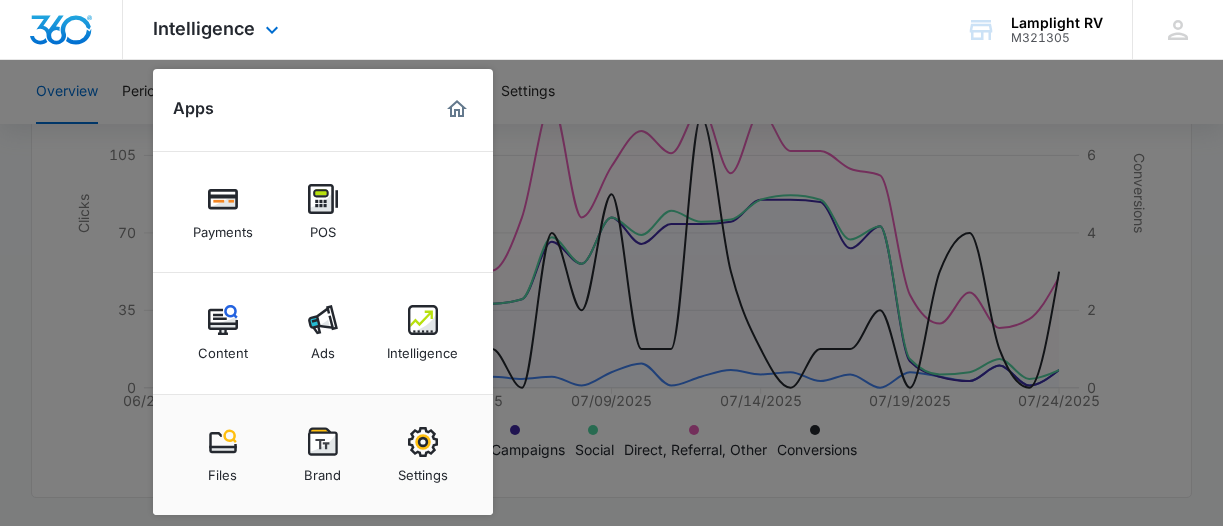 click on "Ads" at bounding box center [323, 348] 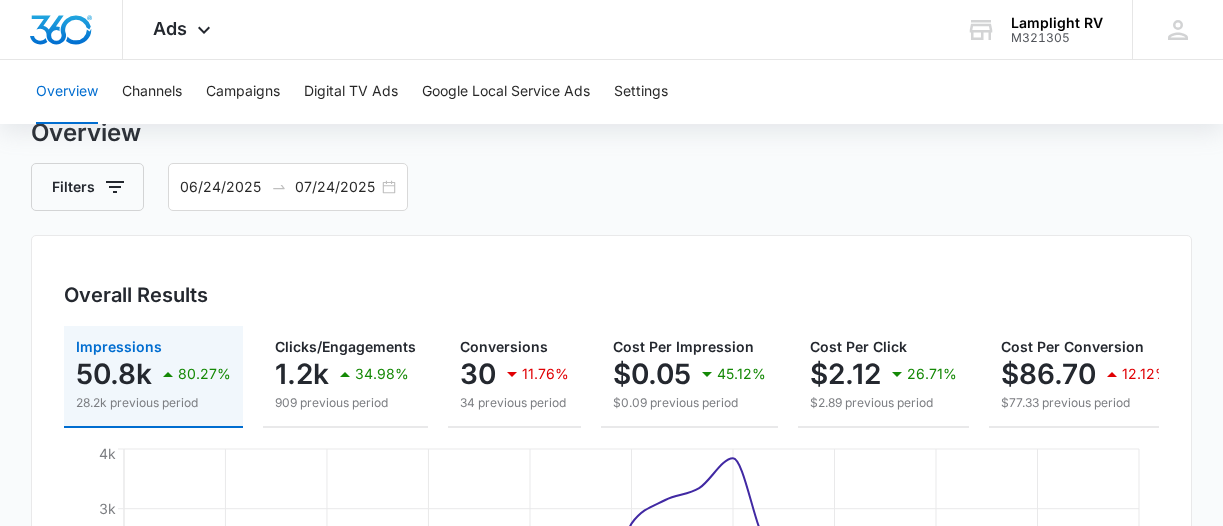 scroll, scrollTop: 0, scrollLeft: 0, axis: both 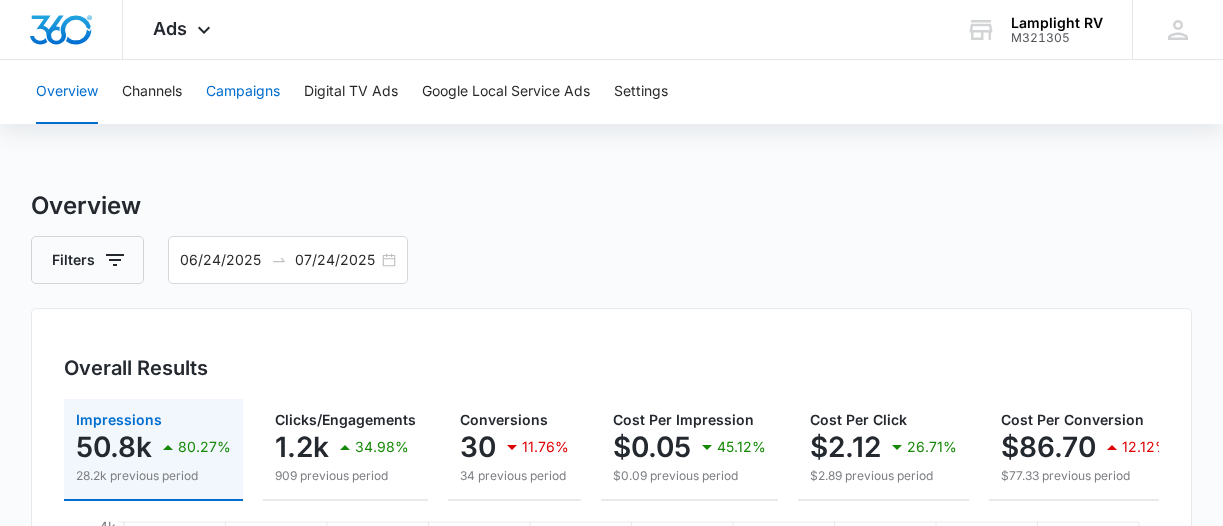 click on "Campaigns" at bounding box center [243, 92] 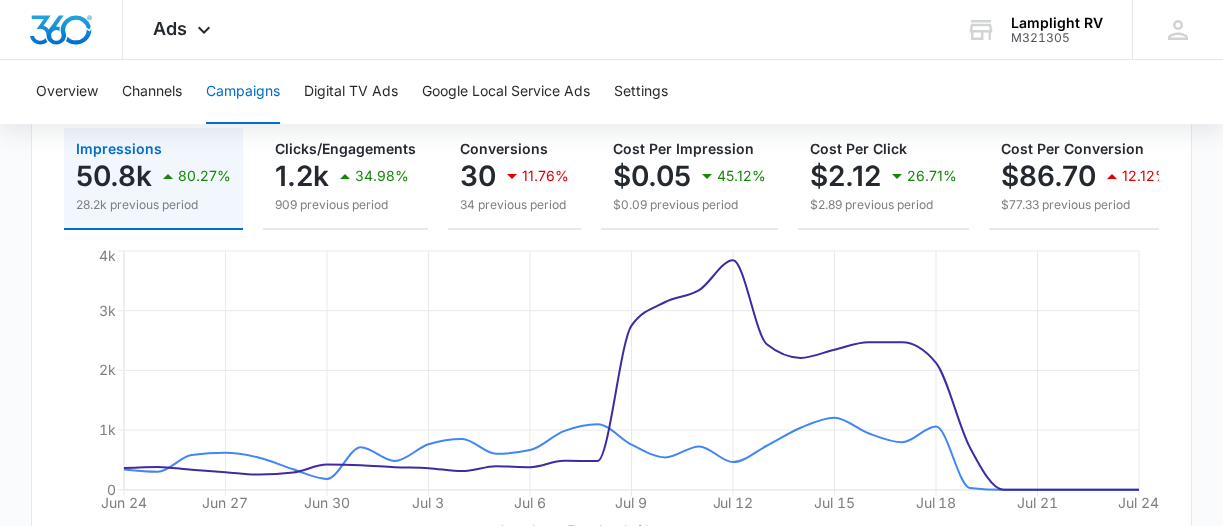 scroll, scrollTop: 0, scrollLeft: 0, axis: both 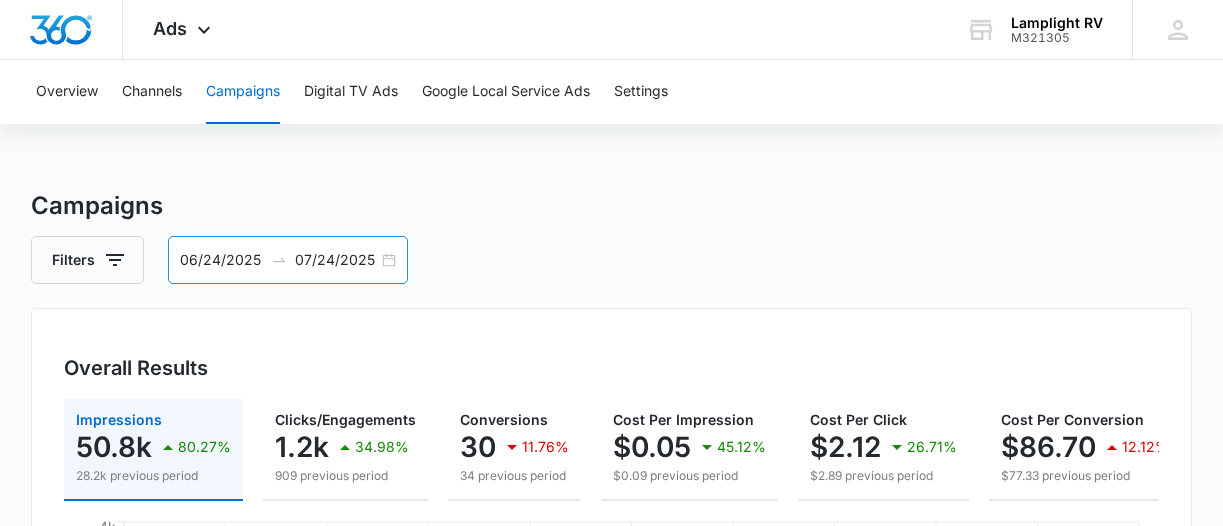 click on "06/24/2025 07/24/2025" at bounding box center [288, 260] 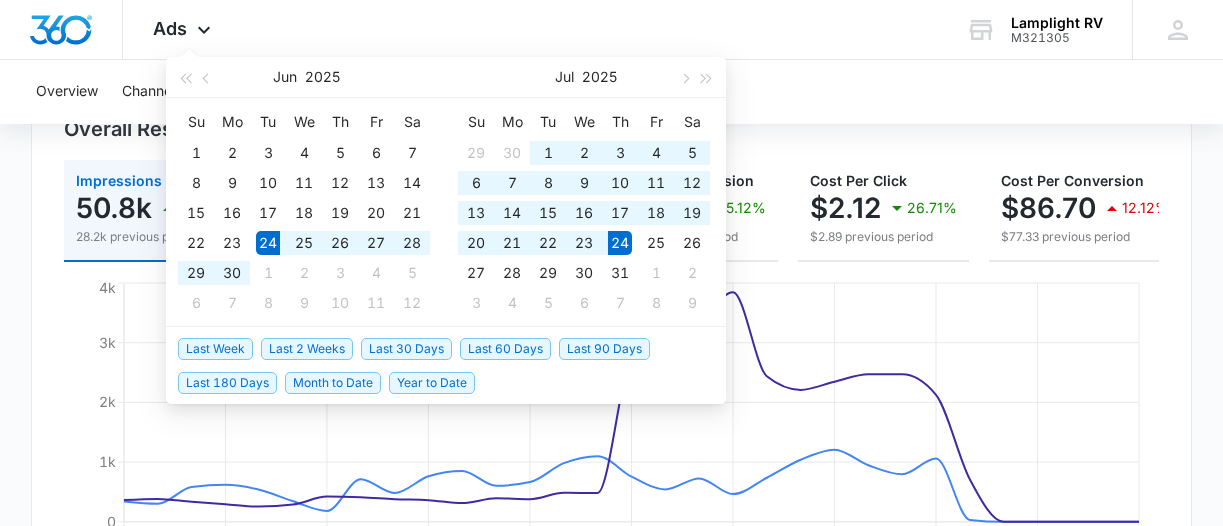 scroll, scrollTop: 240, scrollLeft: 0, axis: vertical 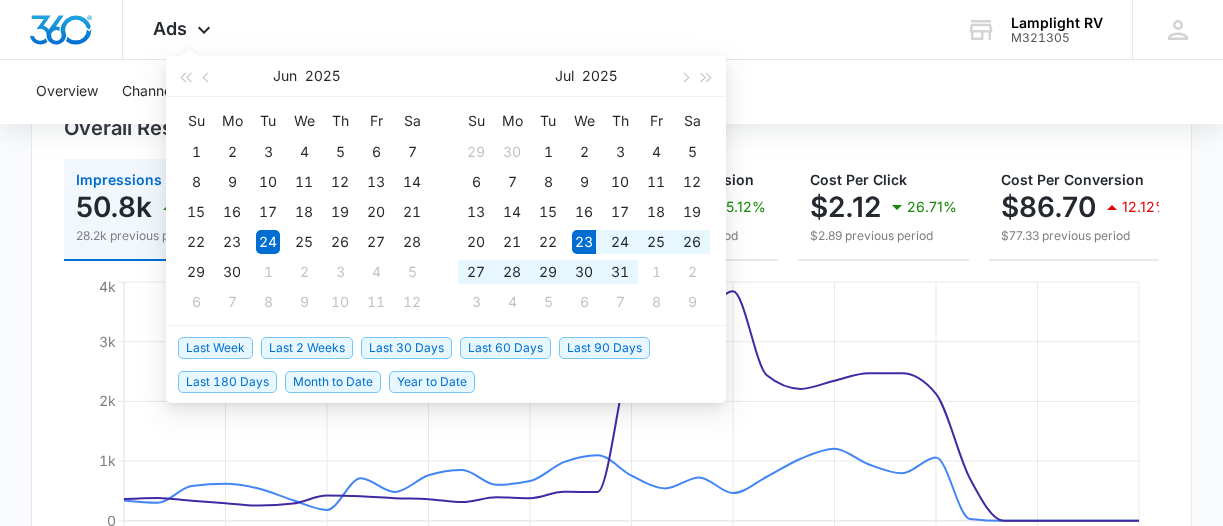 click on "Last 2 Weeks" at bounding box center [307, 348] 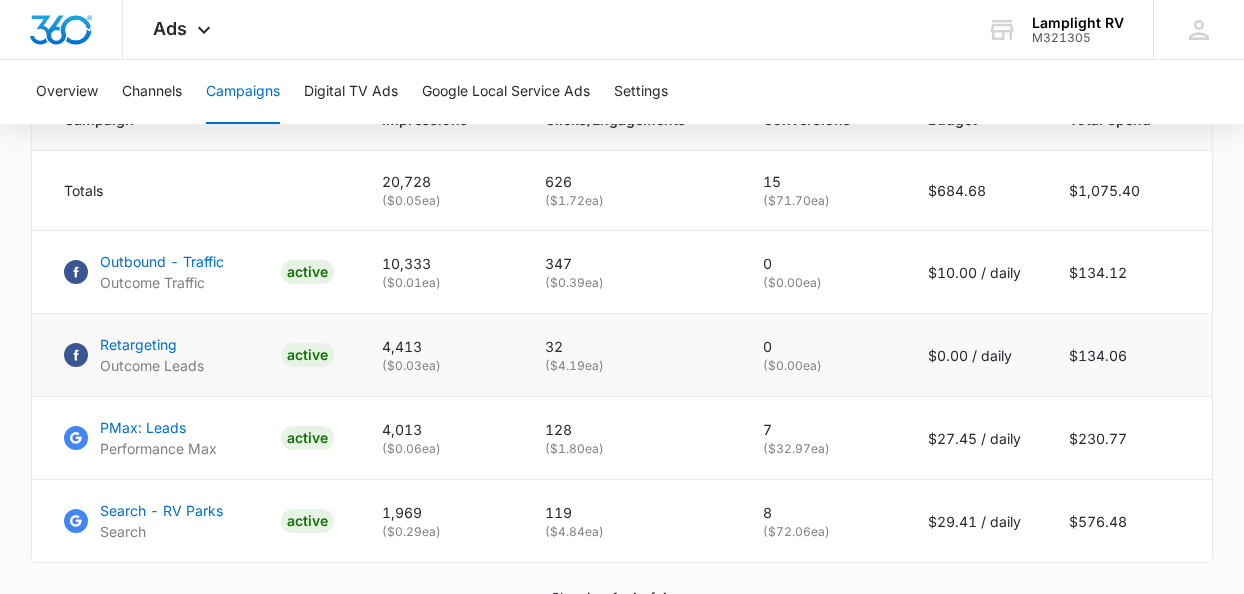 scroll, scrollTop: 887, scrollLeft: 0, axis: vertical 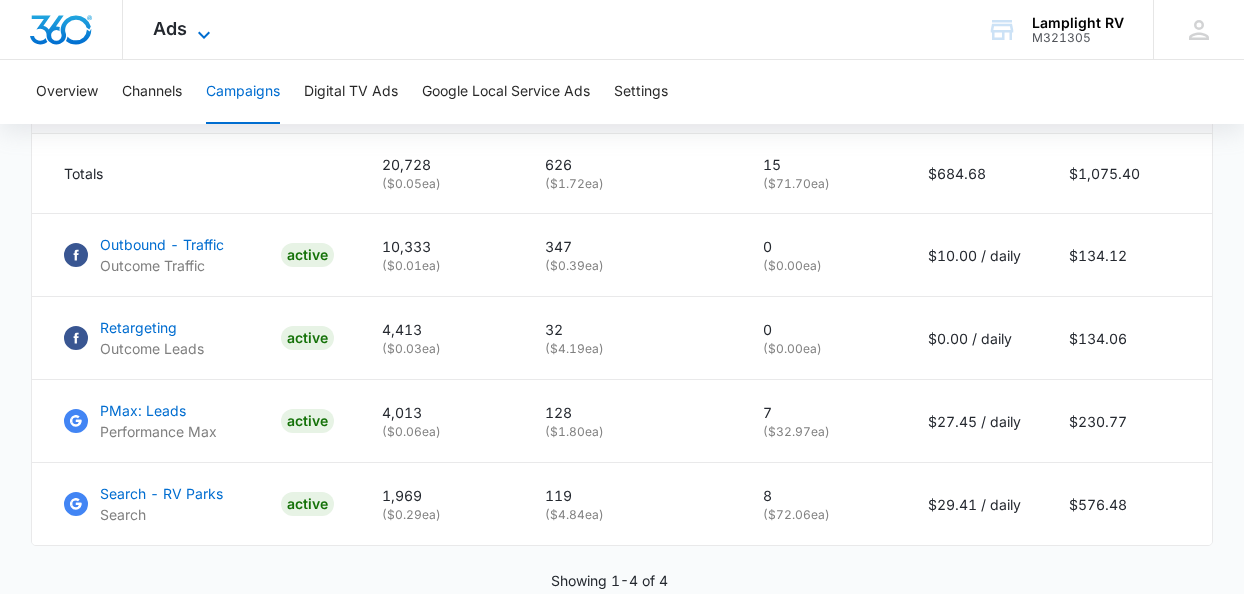 click 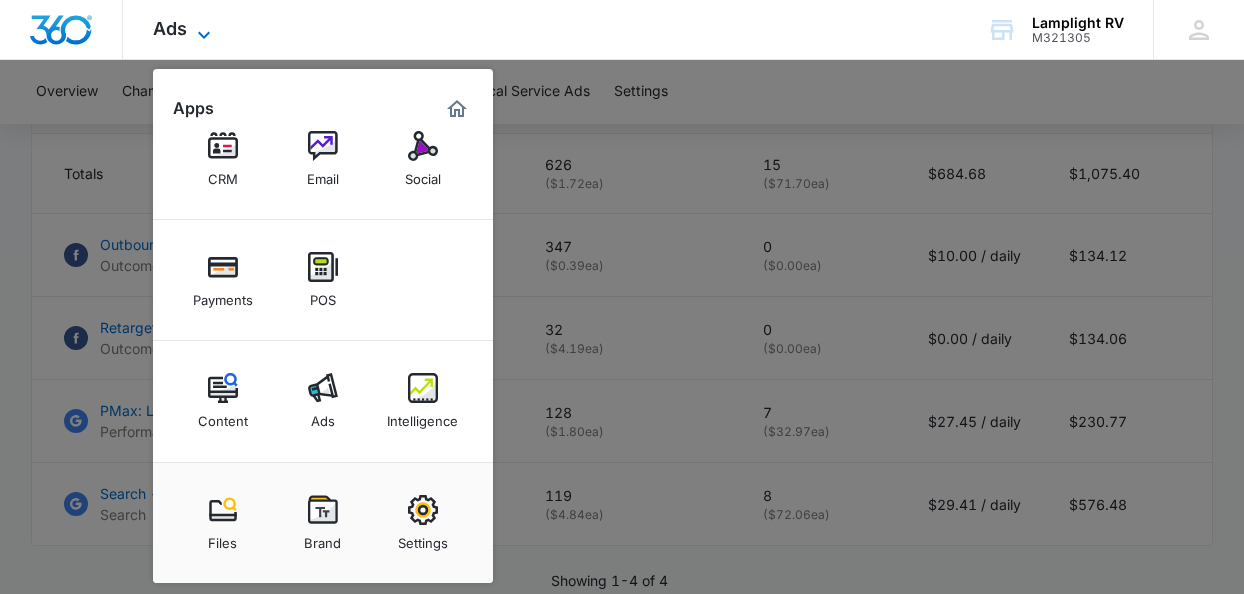 scroll, scrollTop: 106, scrollLeft: 0, axis: vertical 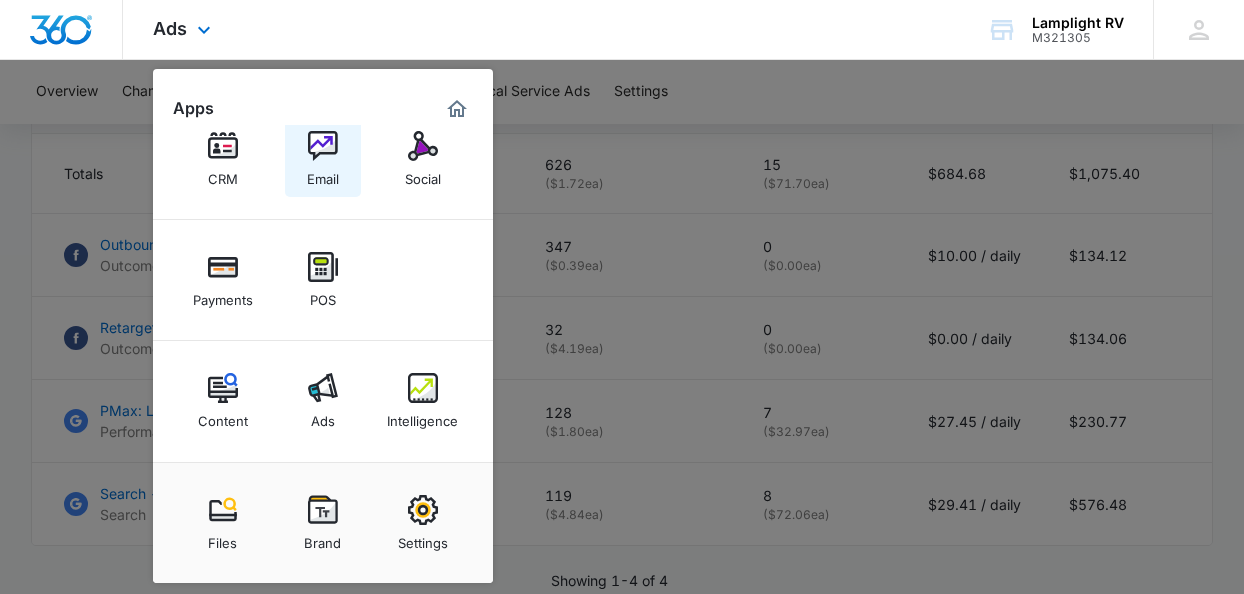 click at bounding box center [323, 146] 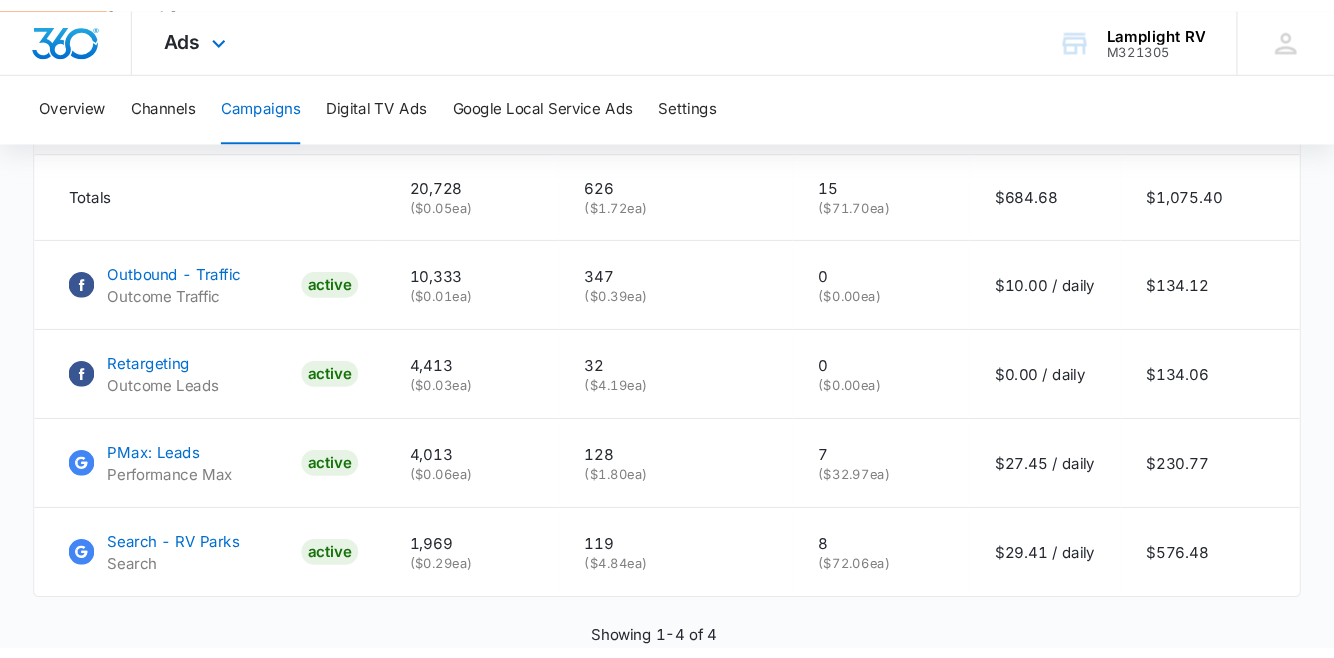 scroll, scrollTop: 0, scrollLeft: 0, axis: both 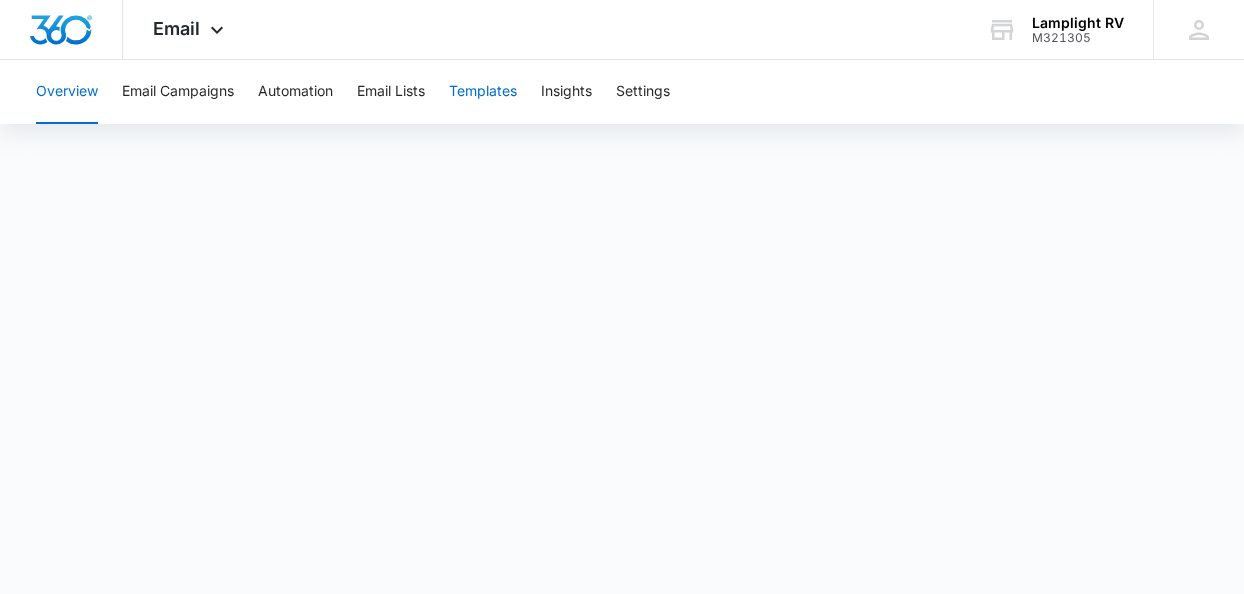 click on "Templates" at bounding box center [483, 92] 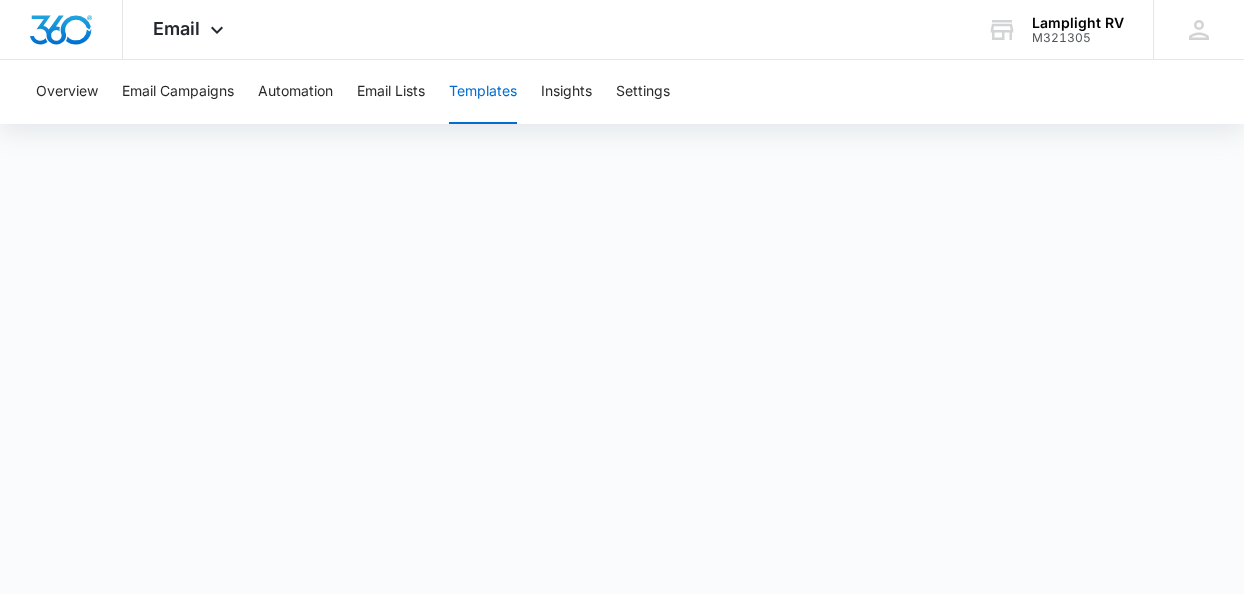 click on "Templates" at bounding box center [483, 92] 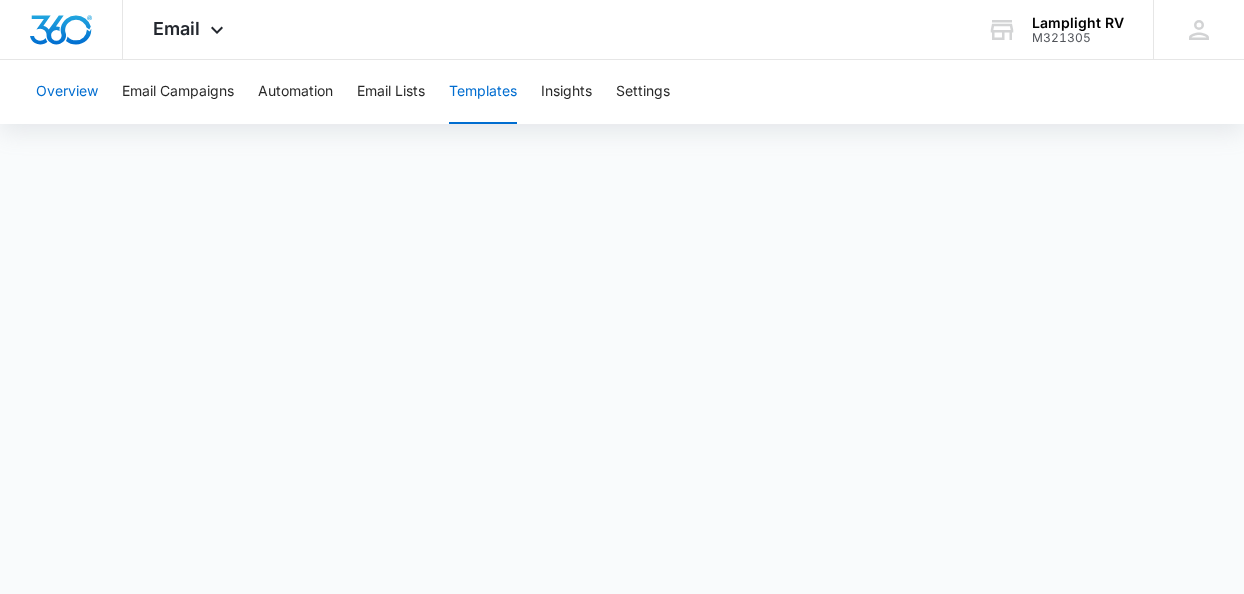 click on "Overview" at bounding box center (67, 92) 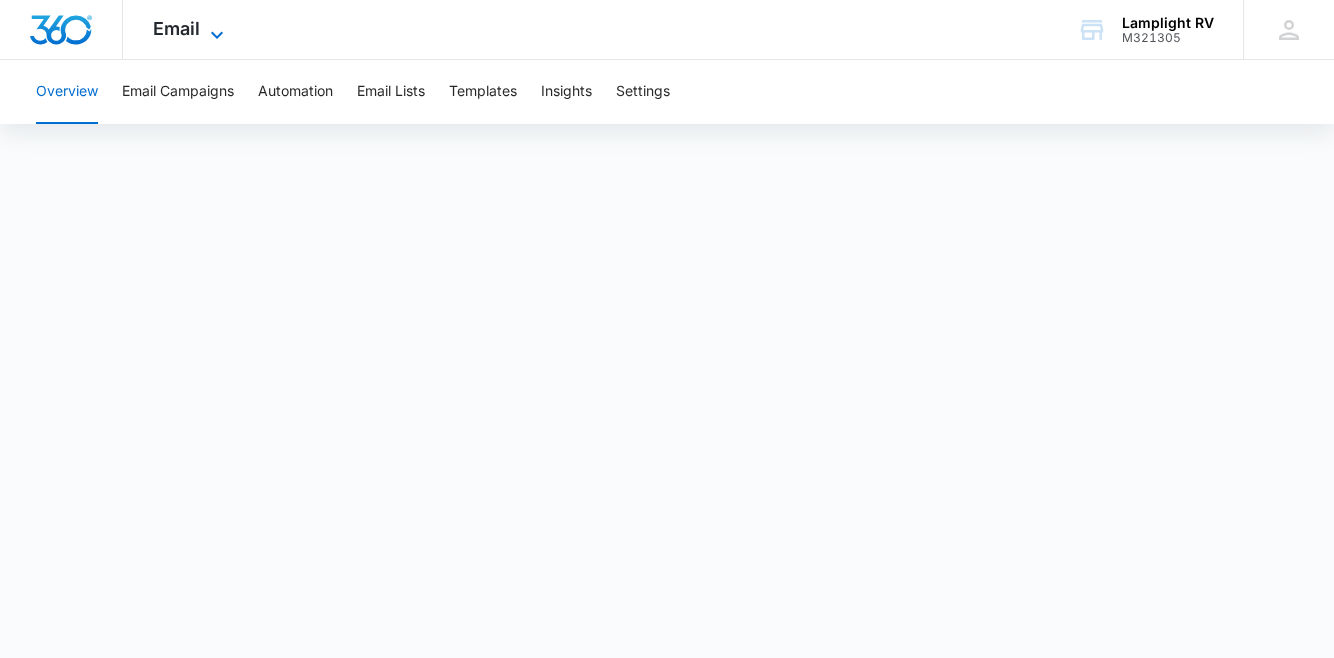 click 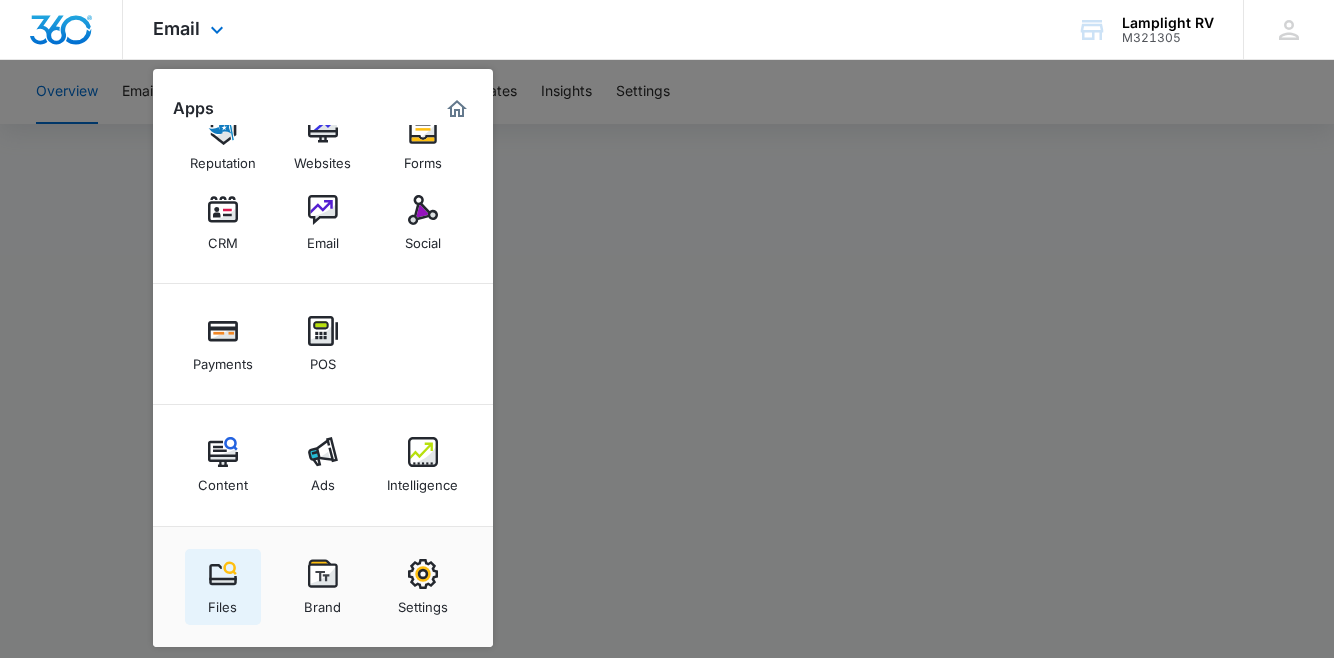 click at bounding box center (223, 574) 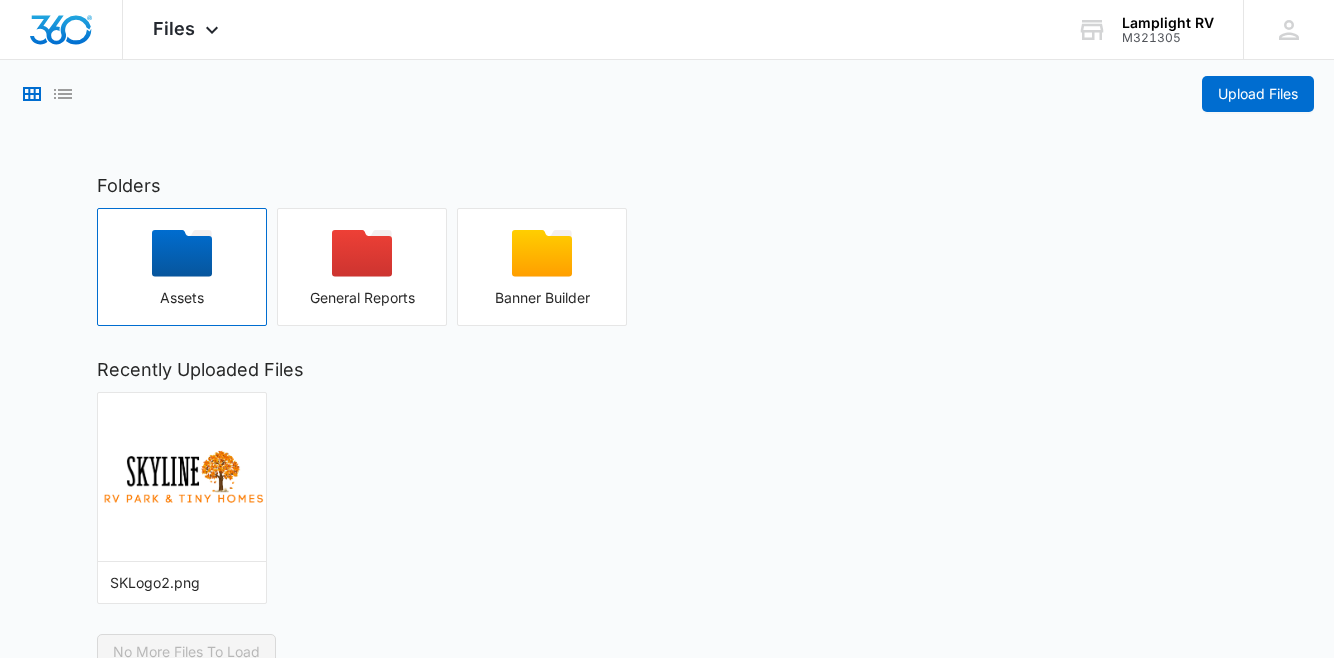 click 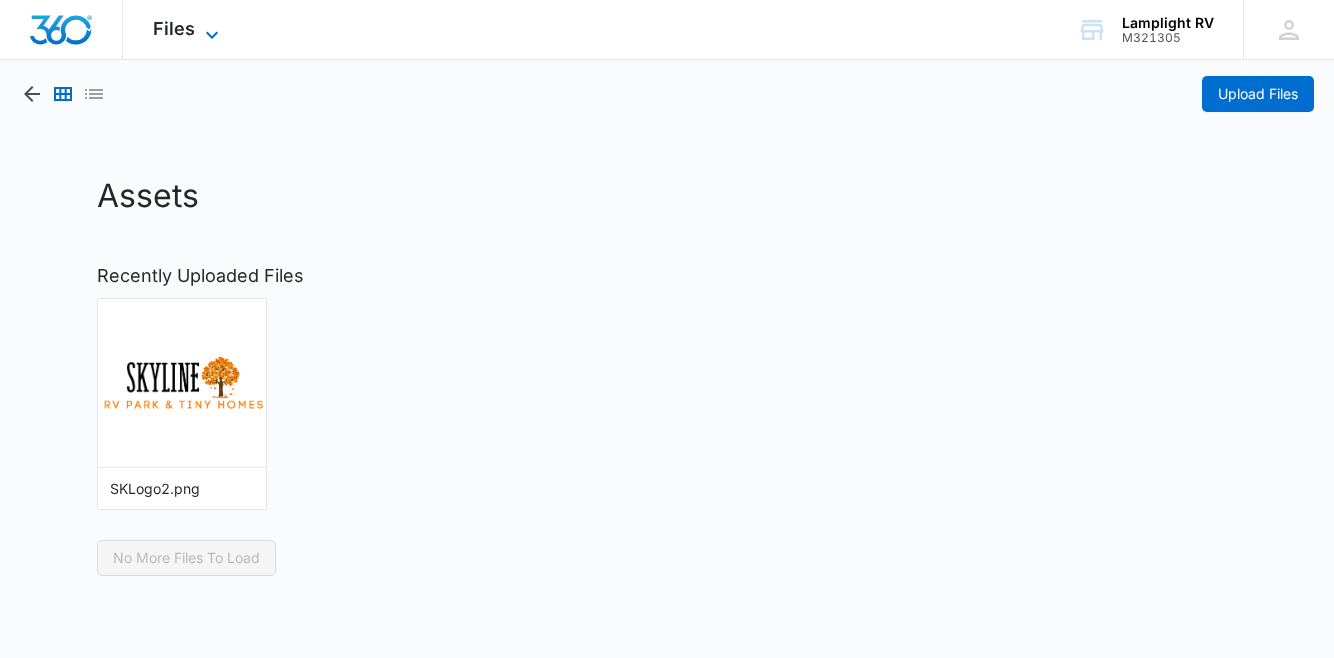 click 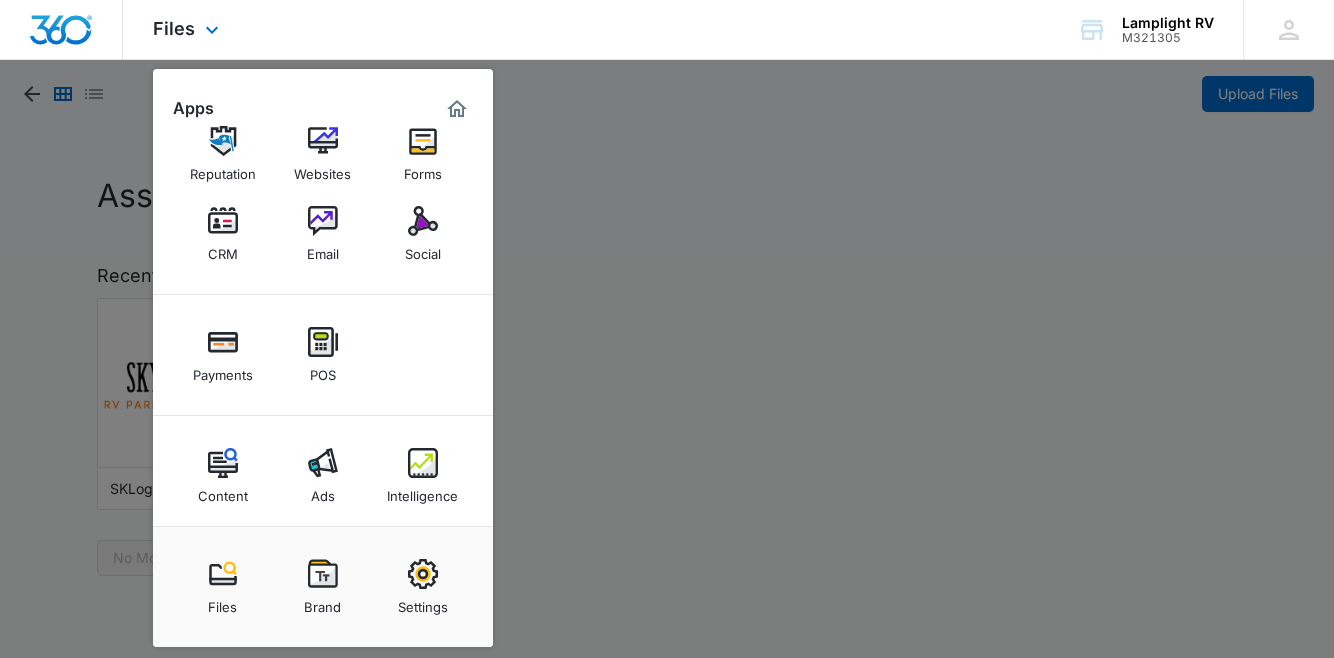 scroll, scrollTop: 42, scrollLeft: 0, axis: vertical 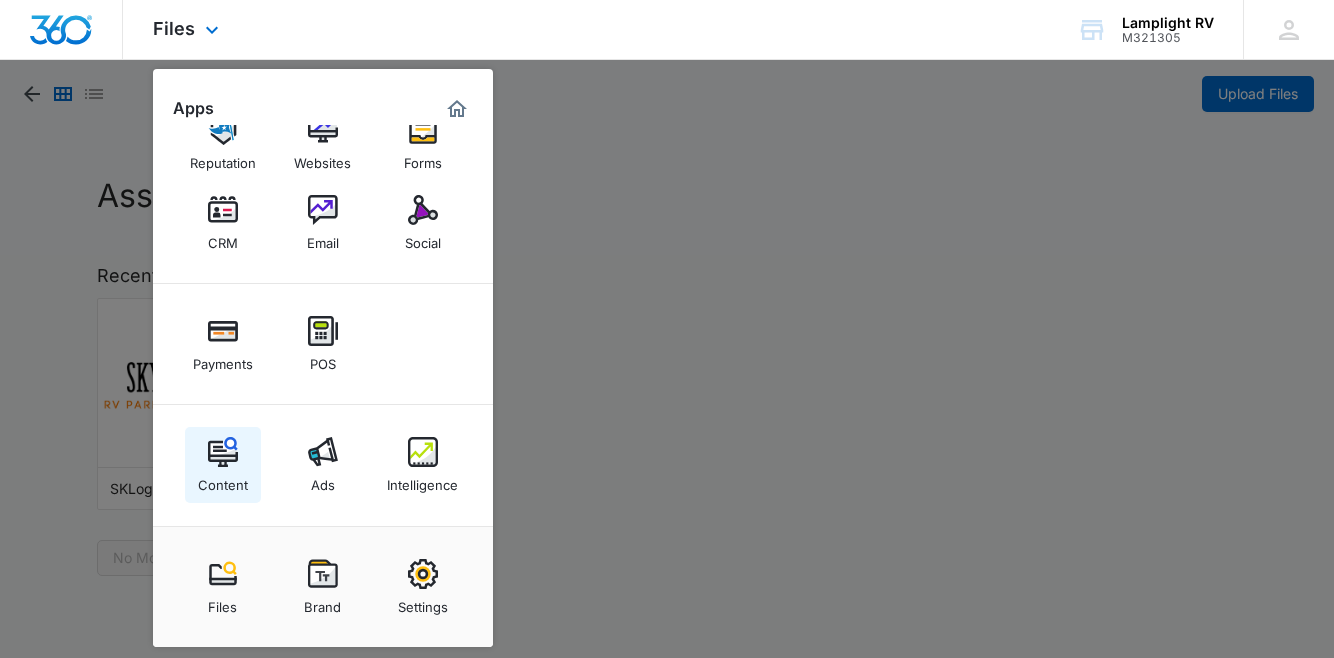 click at bounding box center (223, 452) 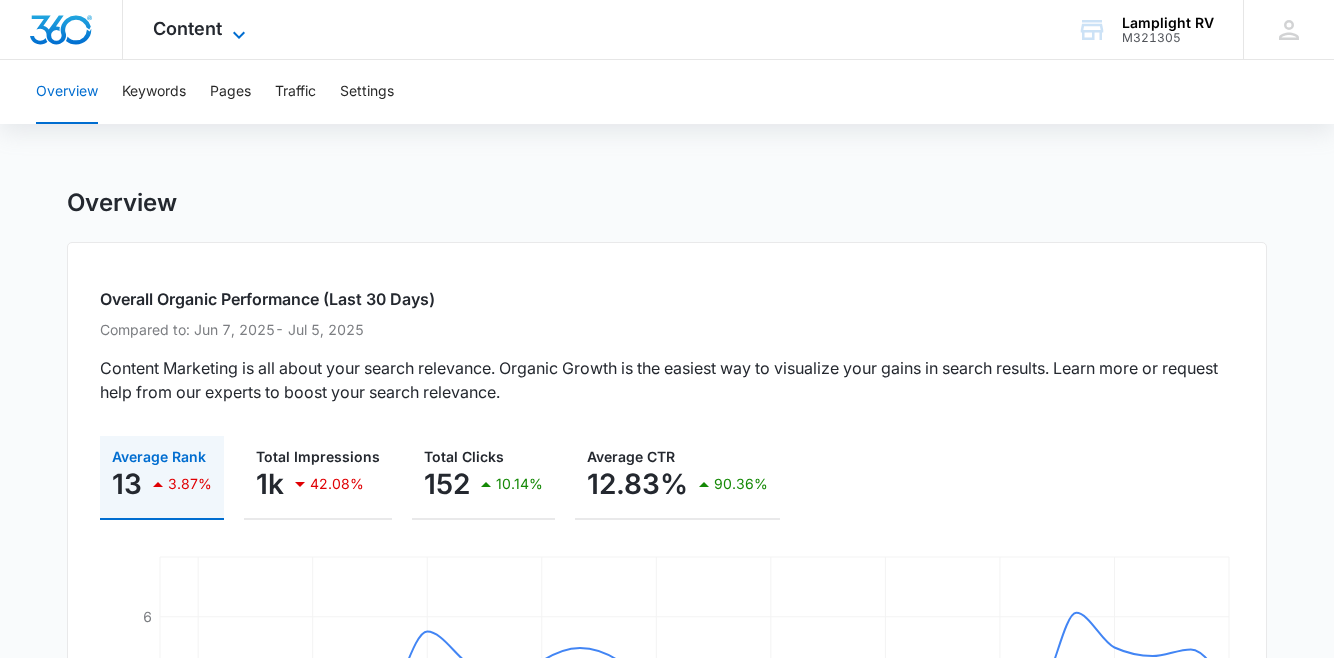 click 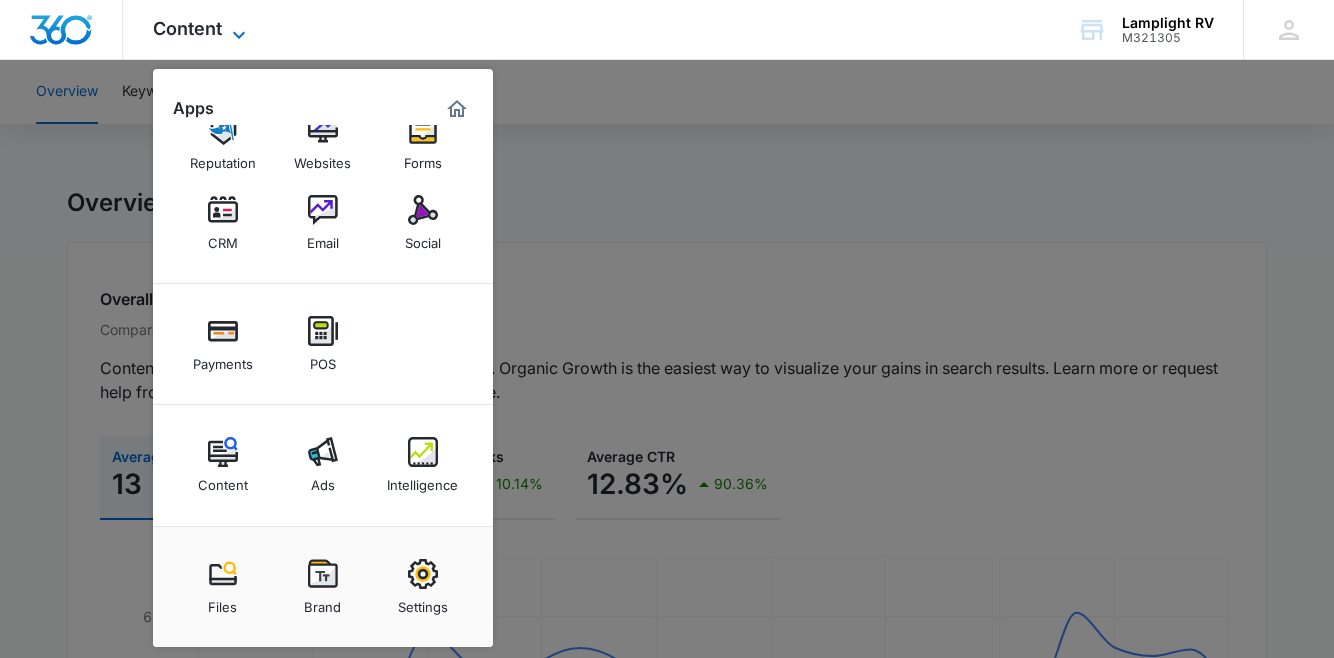 click 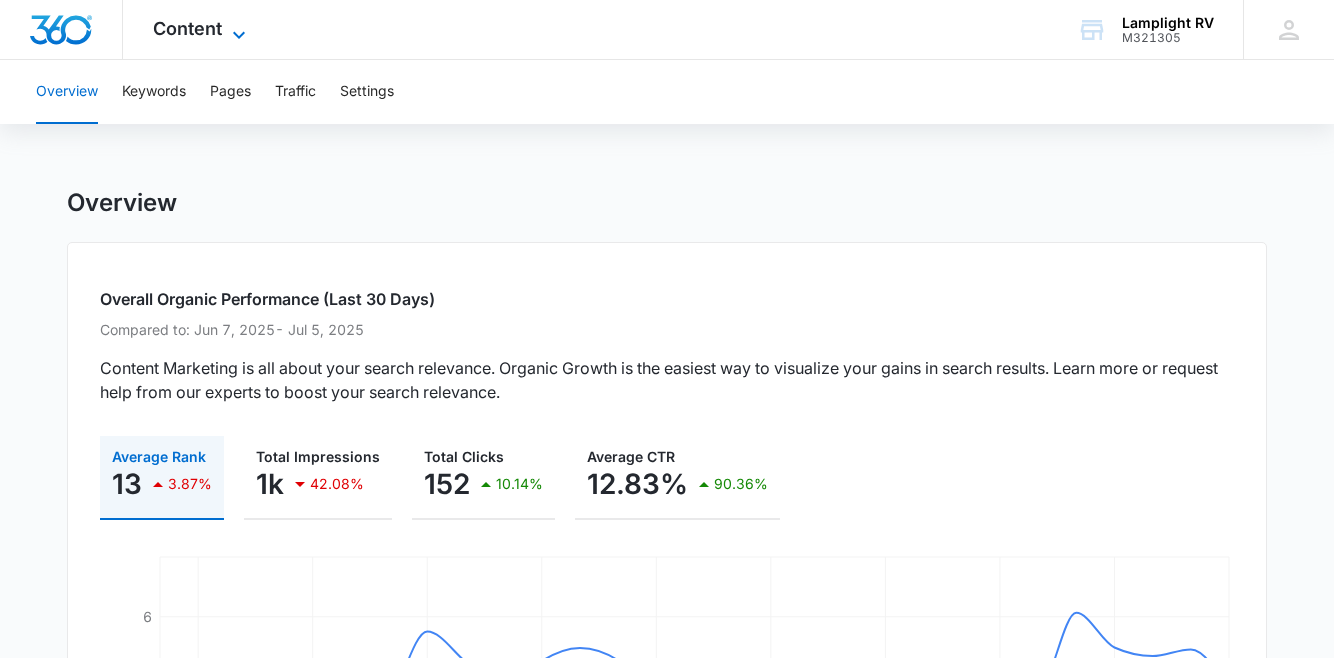 click 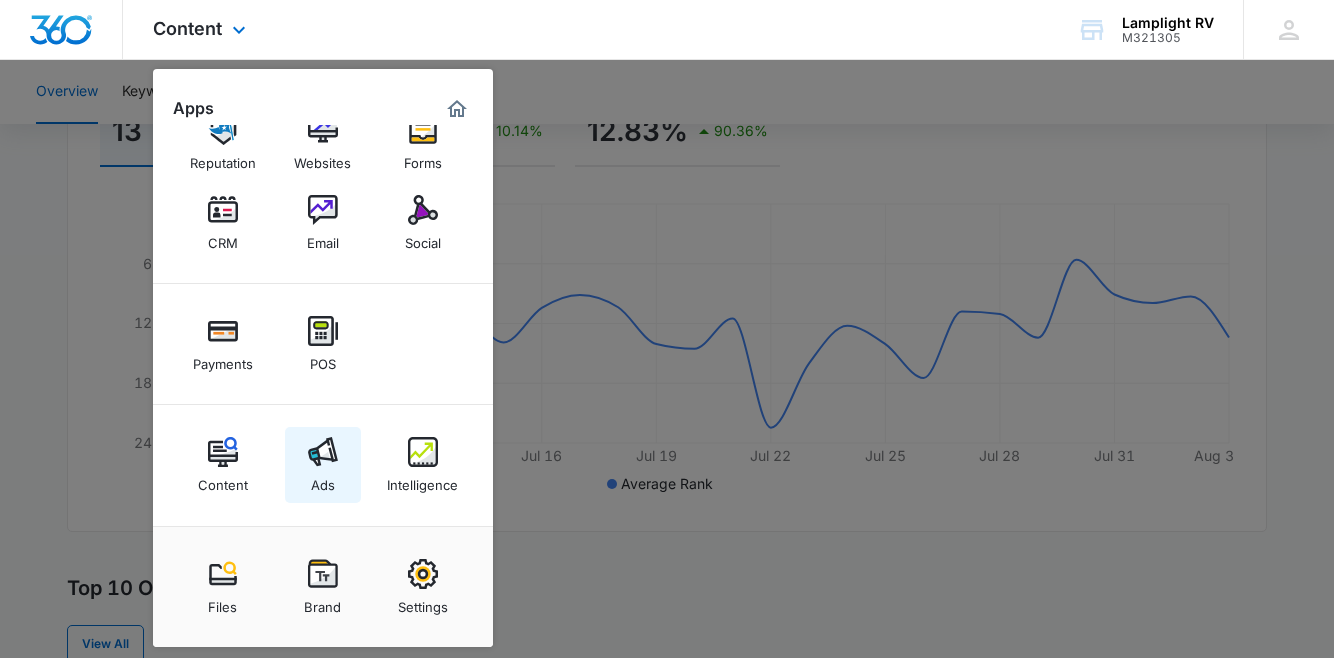 scroll, scrollTop: 356, scrollLeft: 0, axis: vertical 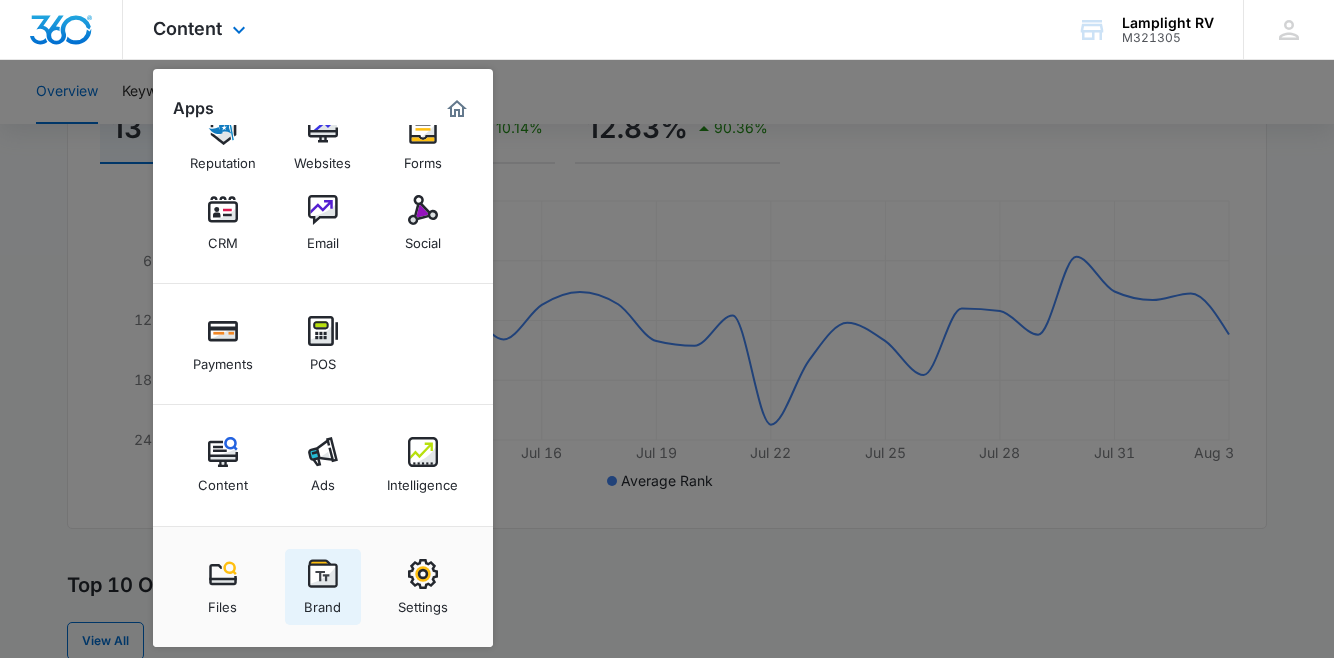 click at bounding box center (323, 574) 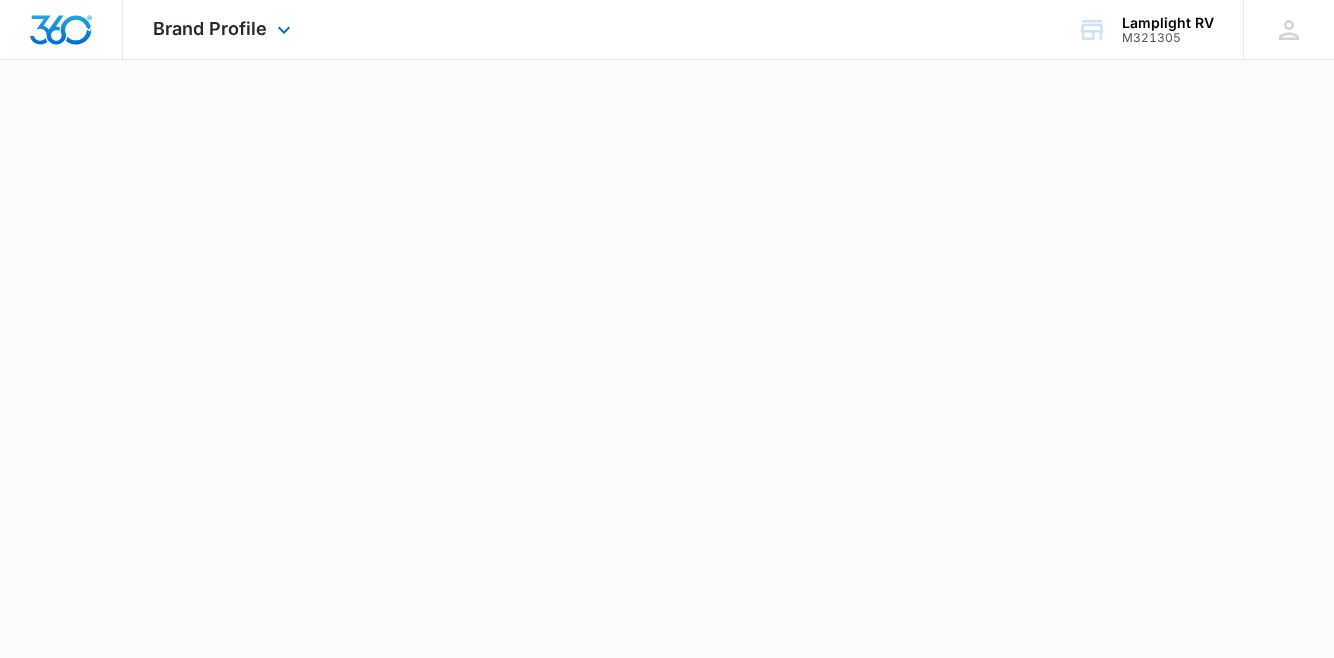 scroll, scrollTop: 0, scrollLeft: 0, axis: both 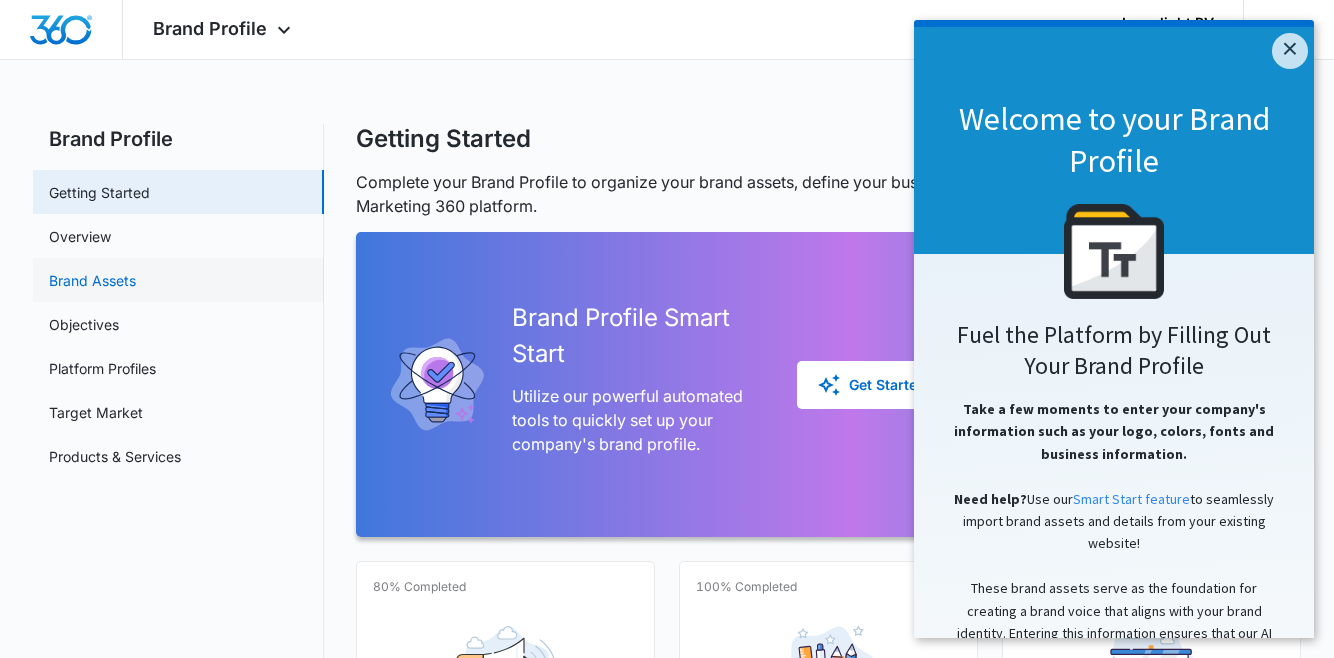 click on "Brand Assets" at bounding box center (92, 280) 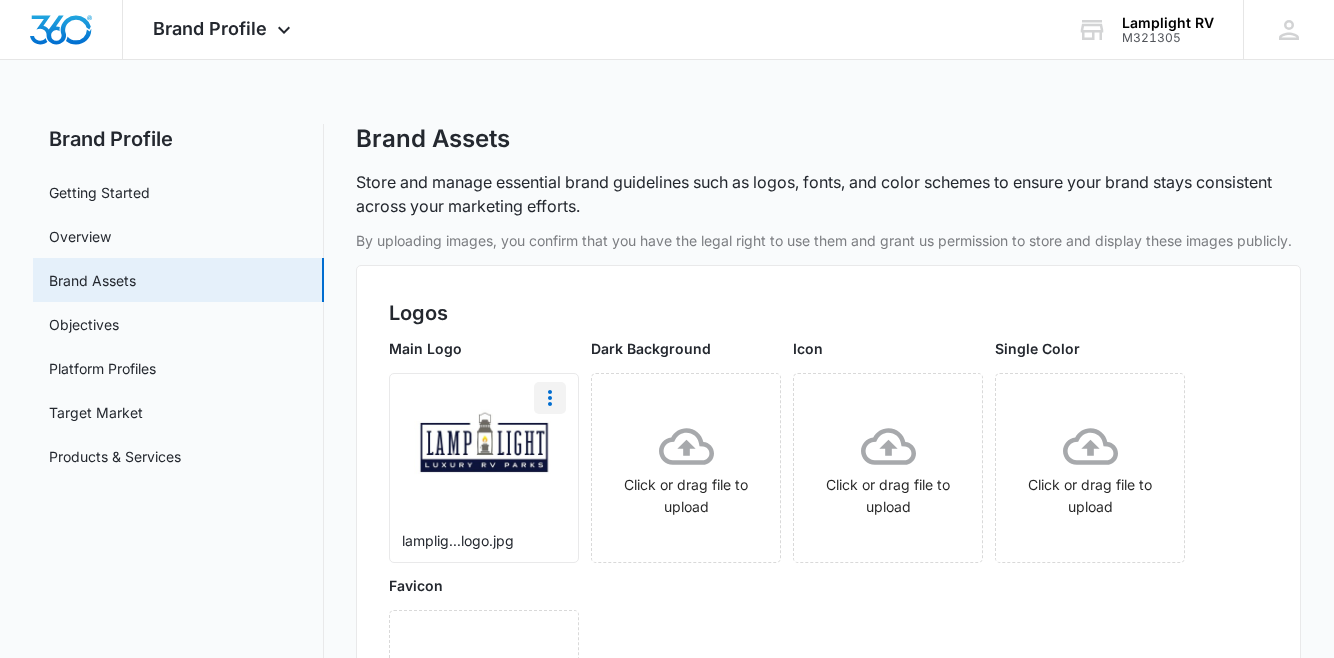 click 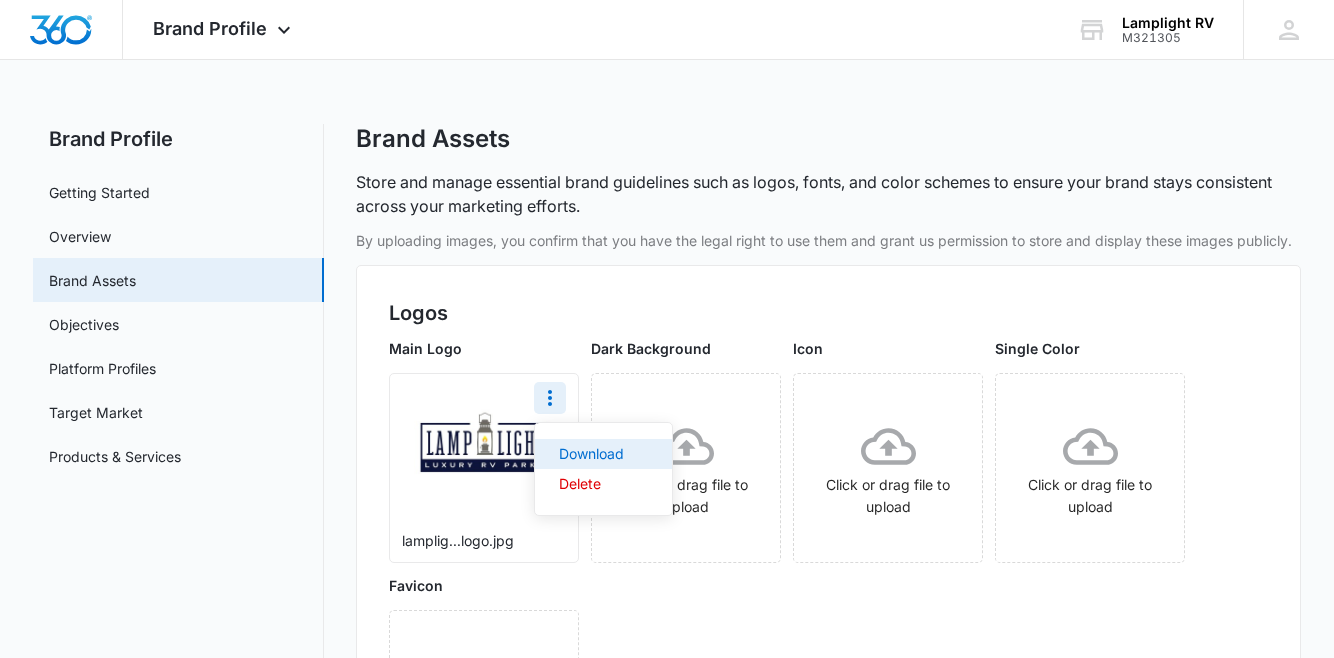 click on "Download" at bounding box center [591, 454] 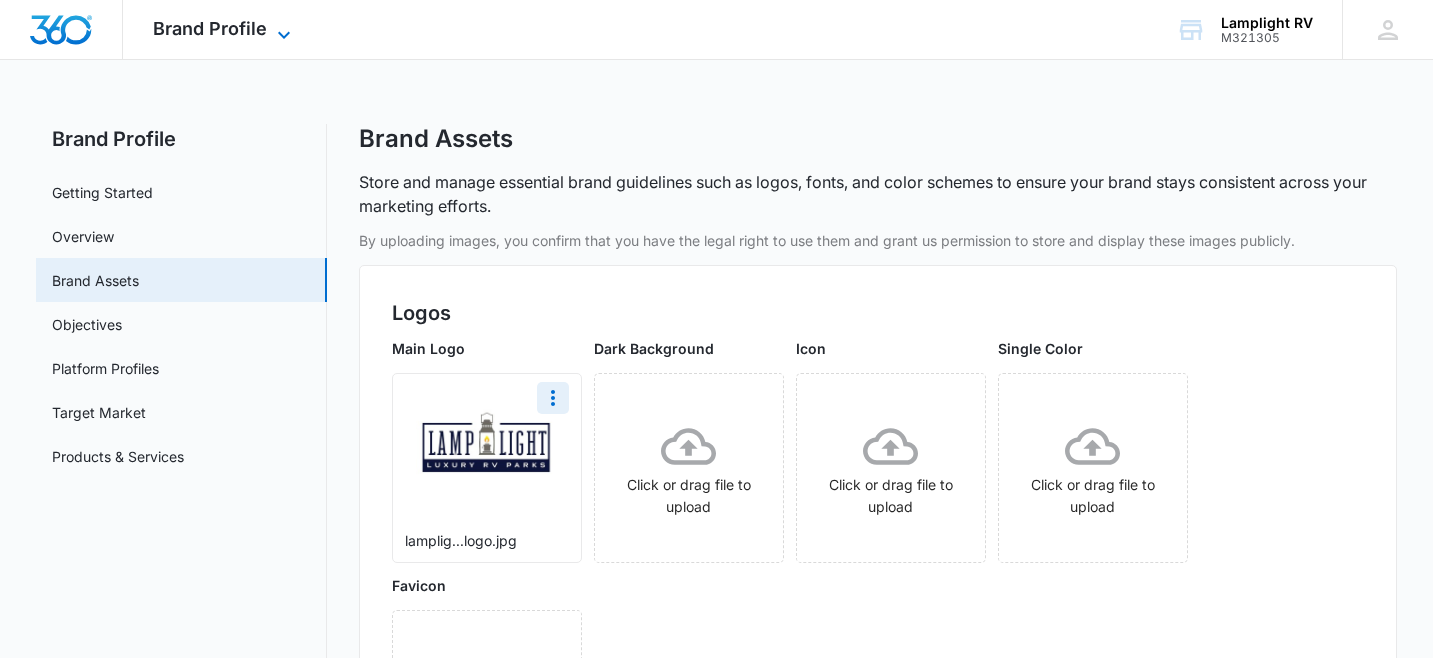 click 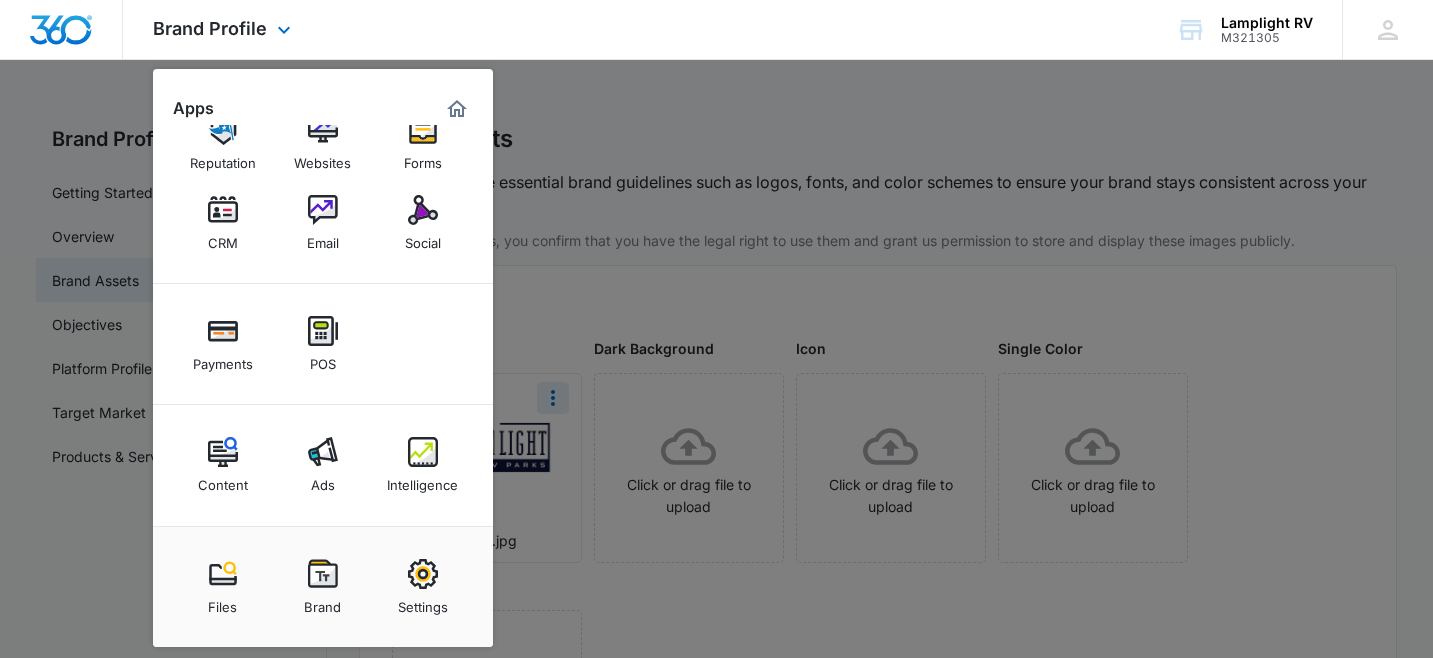 scroll, scrollTop: 0, scrollLeft: 0, axis: both 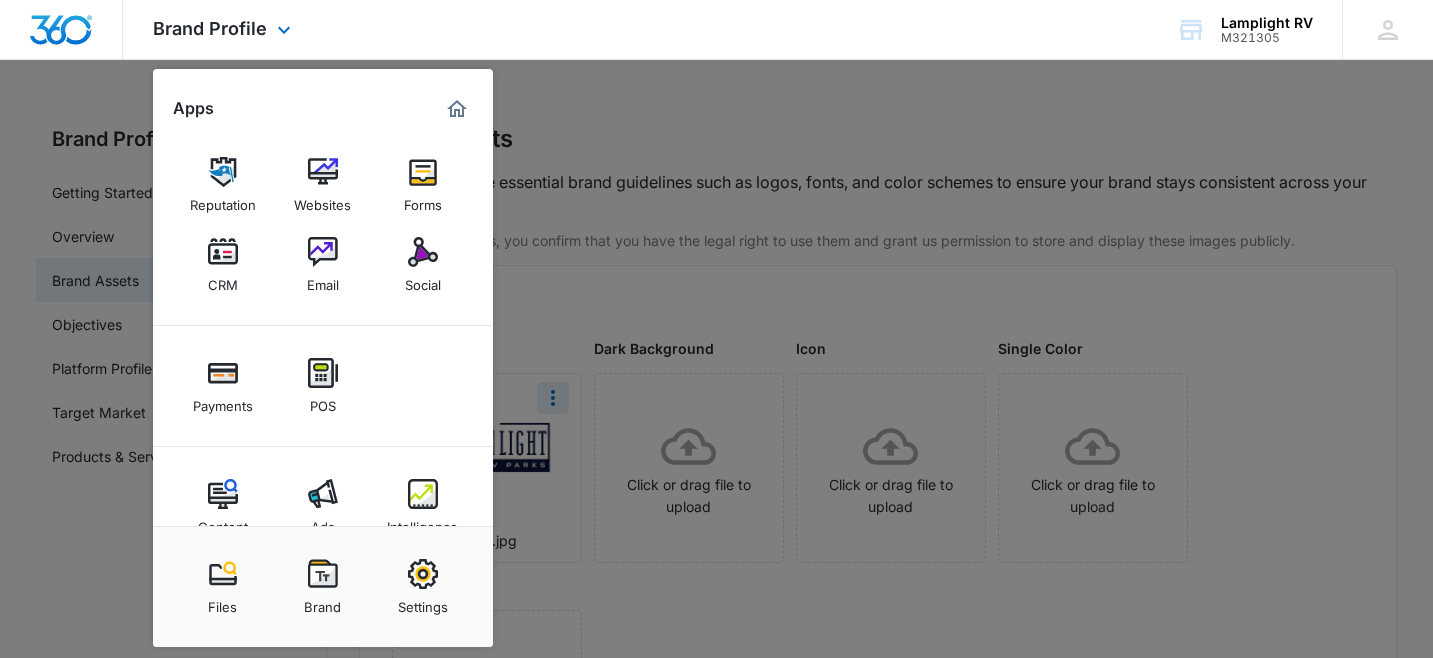 click on "Brand Profile Apps Reputation Websites Forms CRM Email Social Payments POS Content Ads Intelligence Files Brand Settings Lamplight RV M321305 Your Accounts View All RH Robert Han roberthan66@gmail.com My Profile Notifications Support Logout Terms & Conditions   •   Privacy Policy" at bounding box center [716, 30] 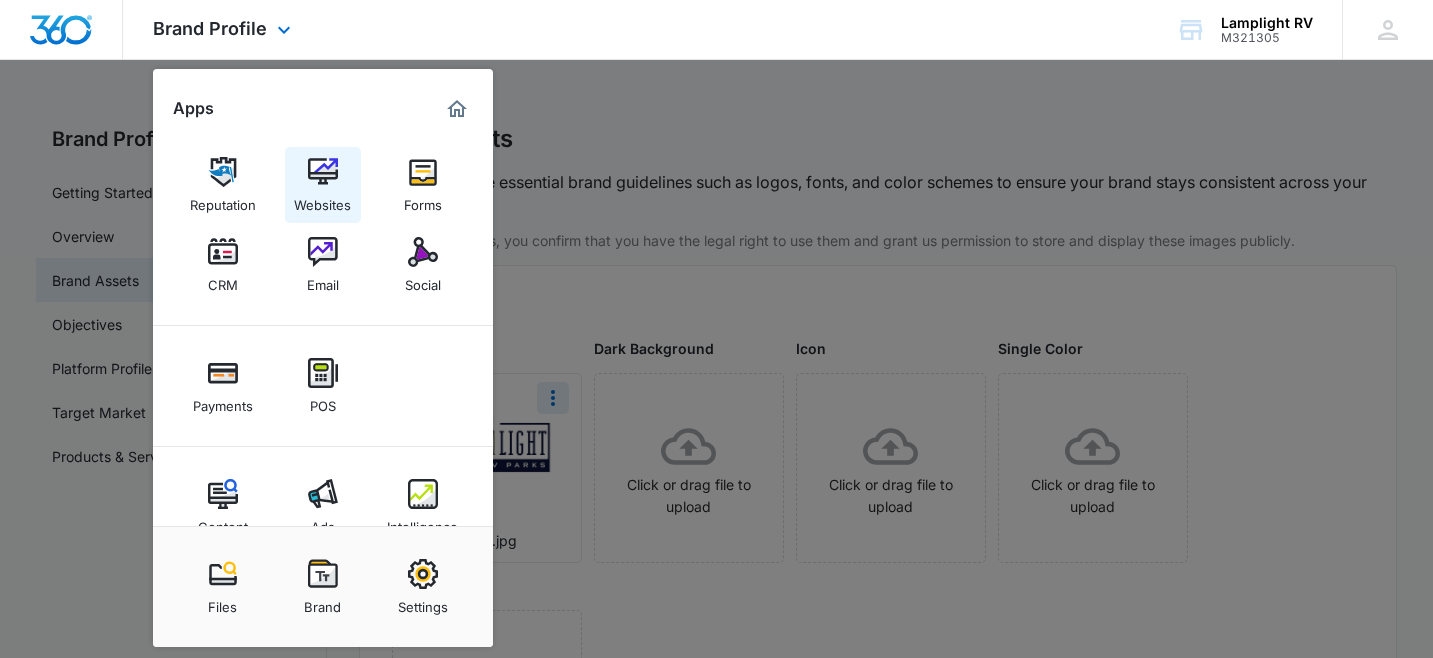 click on "Websites" at bounding box center (322, 200) 